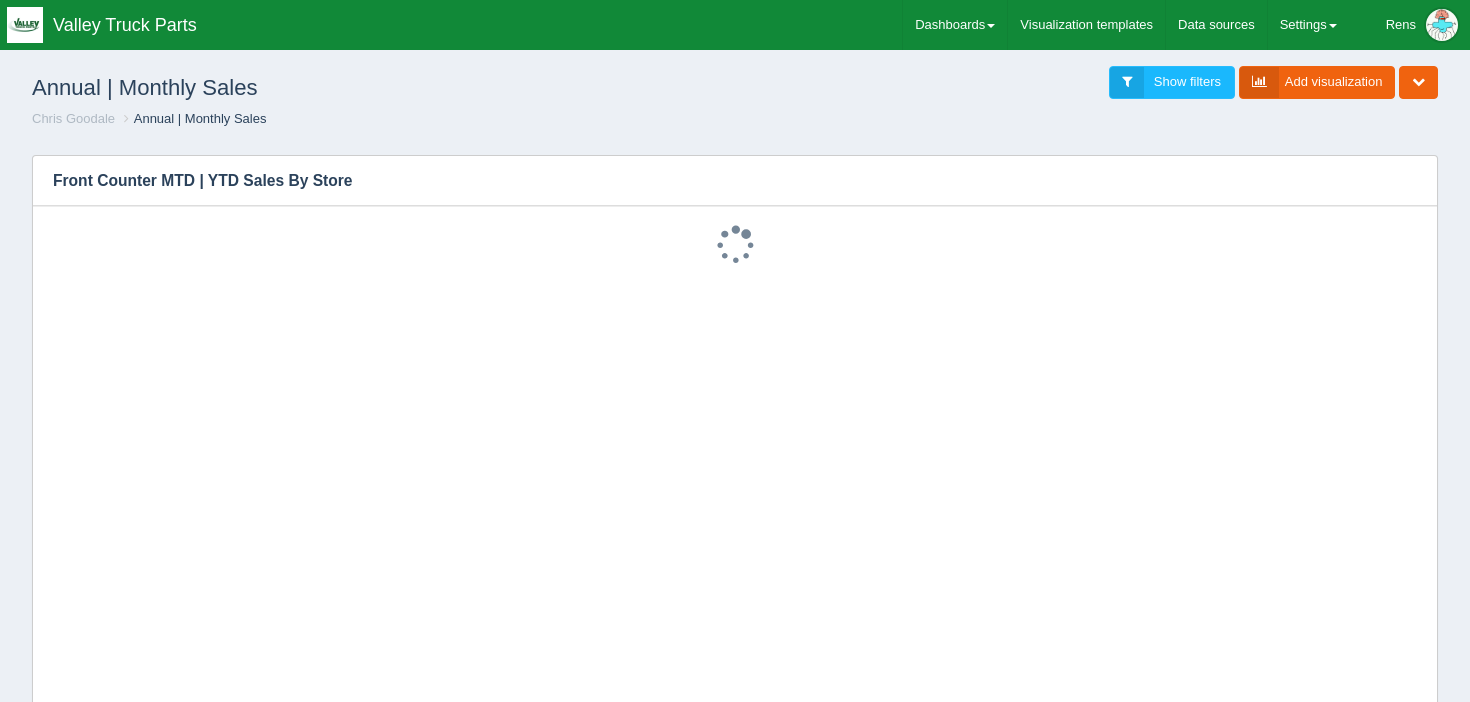scroll, scrollTop: 0, scrollLeft: 0, axis: both 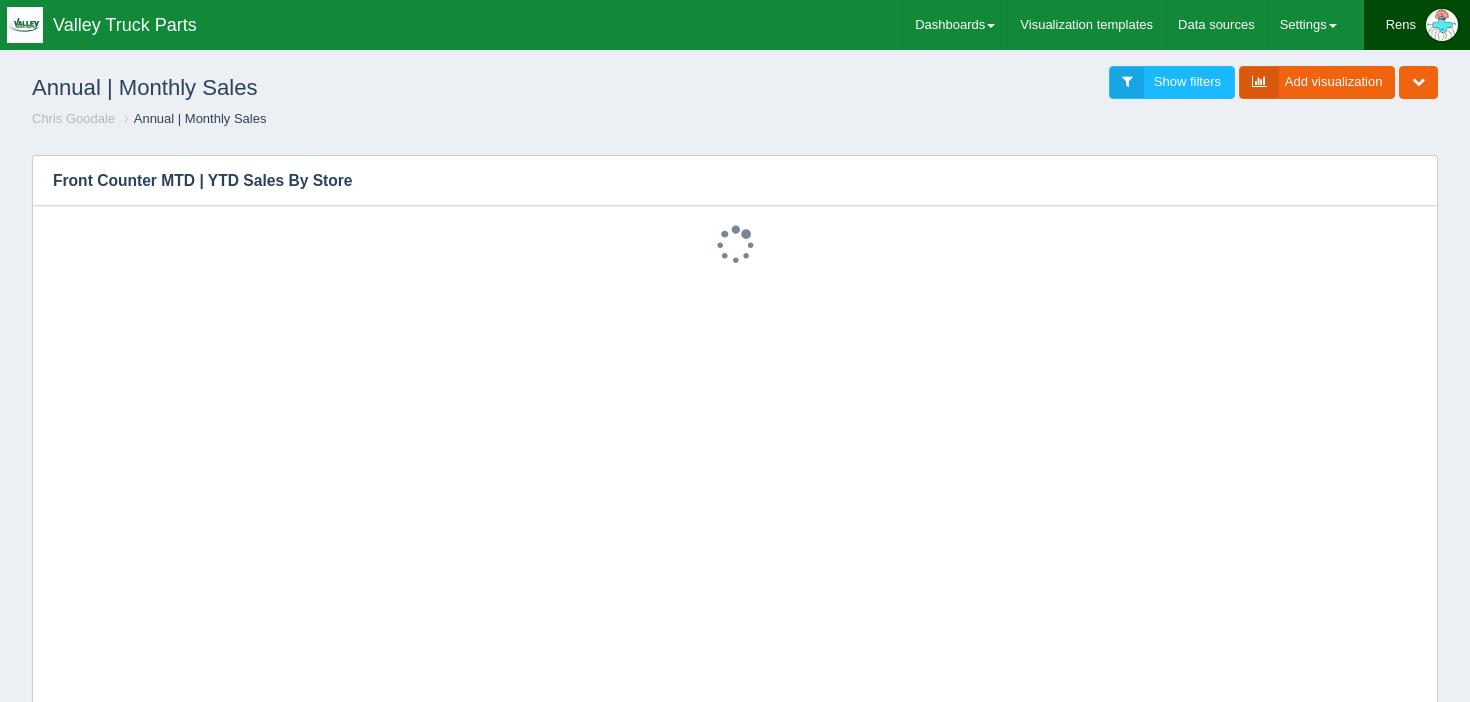 click on "Rens" at bounding box center (1401, 25) 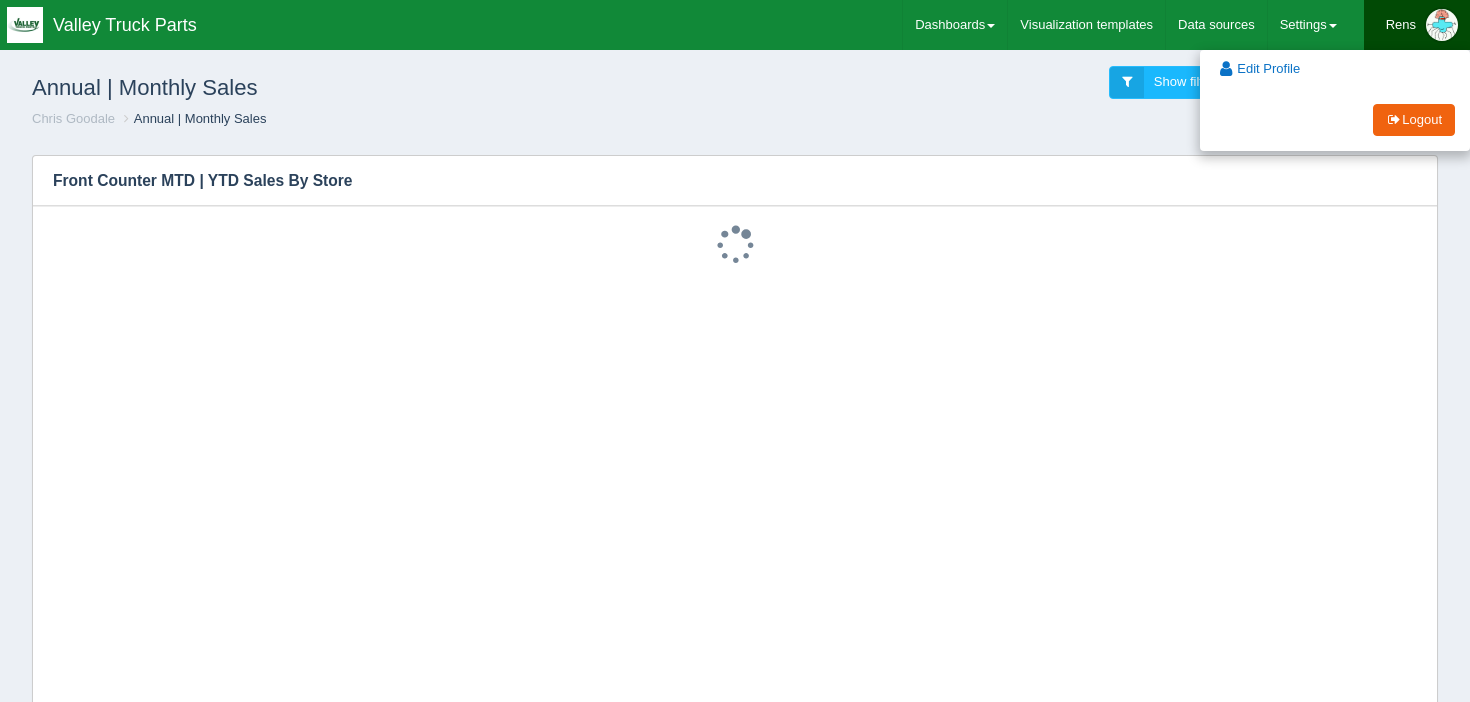 click on "Logout" at bounding box center (1335, 120) 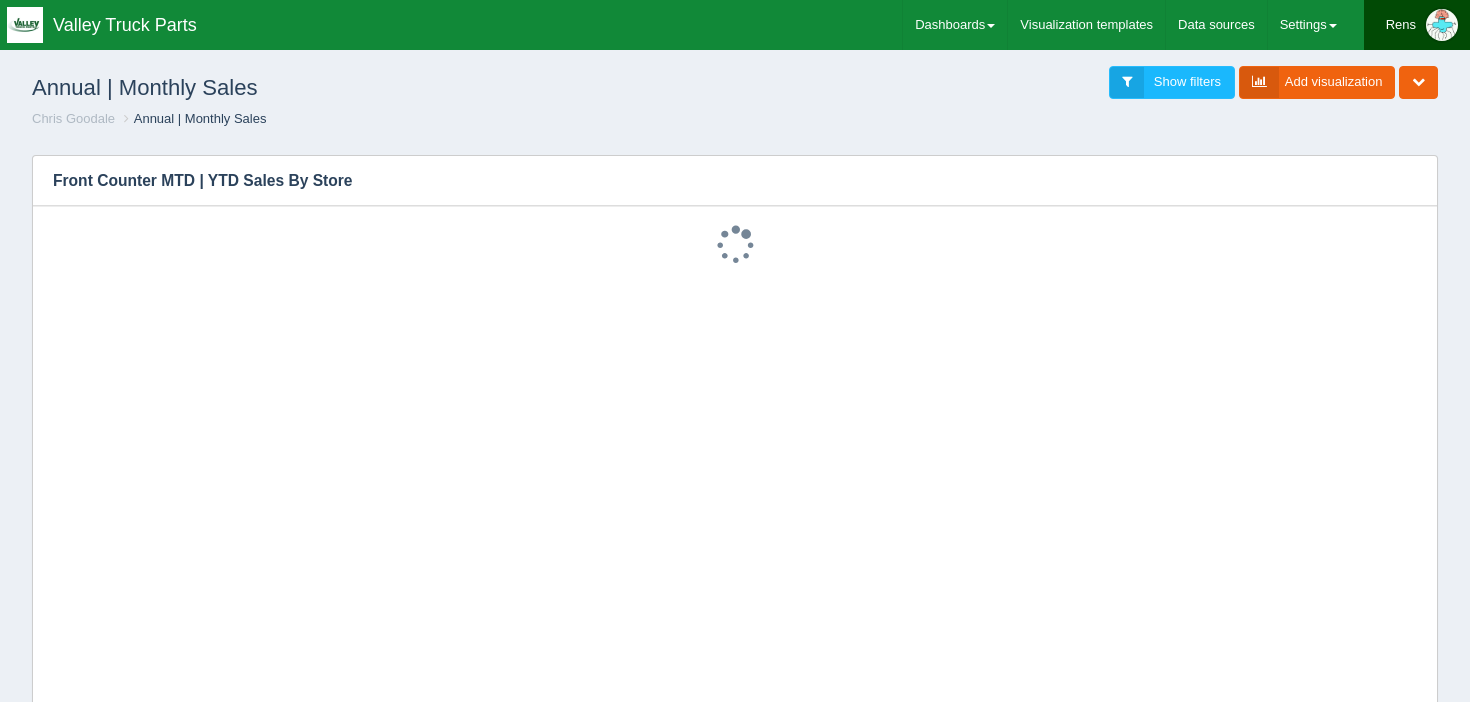 click on "Rens" at bounding box center (1401, 25) 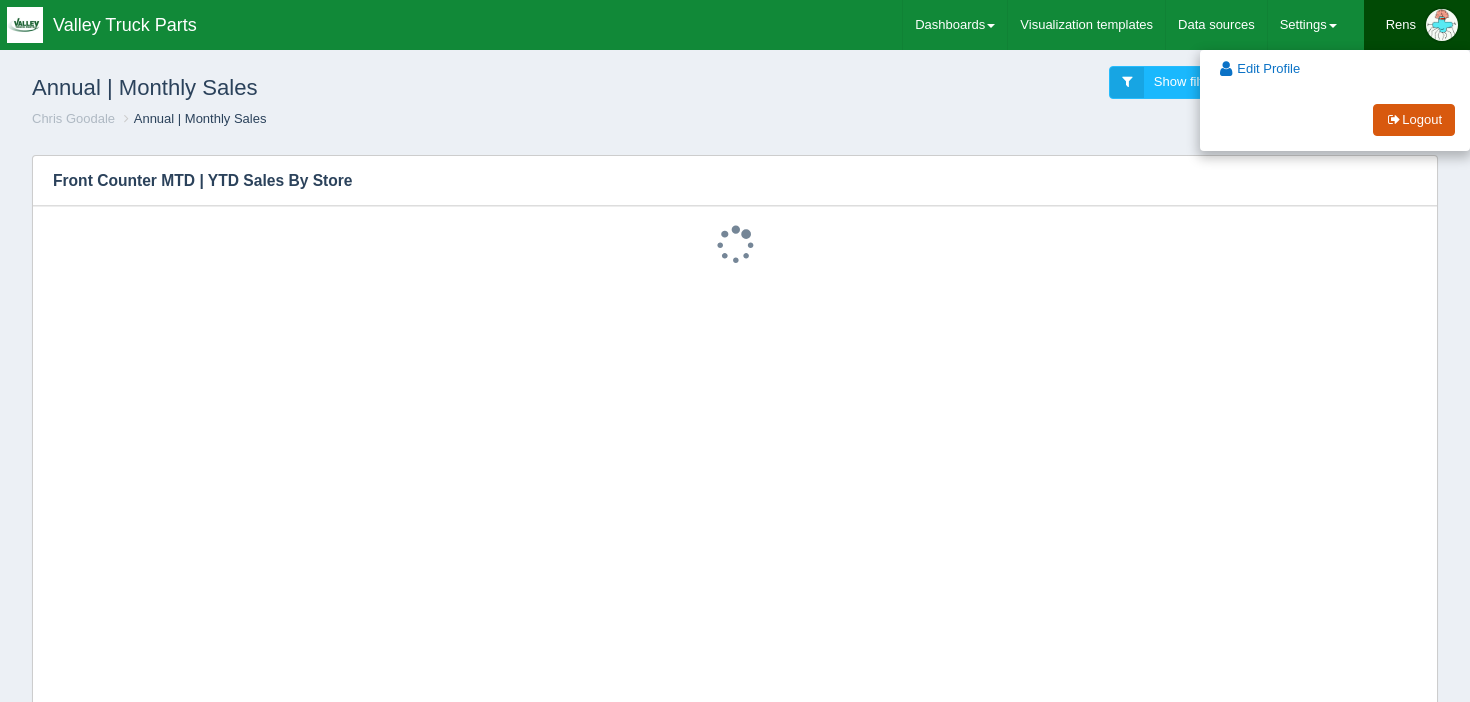 click on "Logout" at bounding box center (1414, 120) 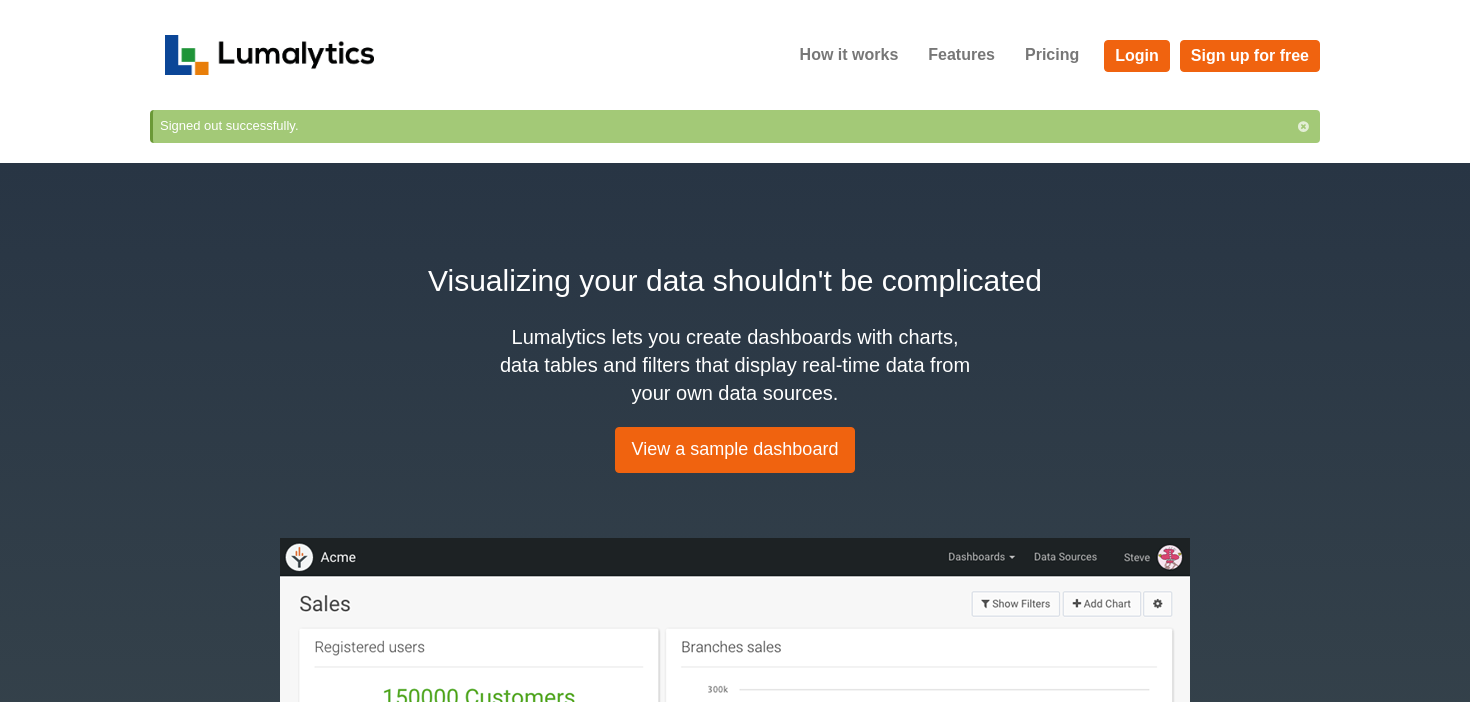 scroll, scrollTop: 0, scrollLeft: 0, axis: both 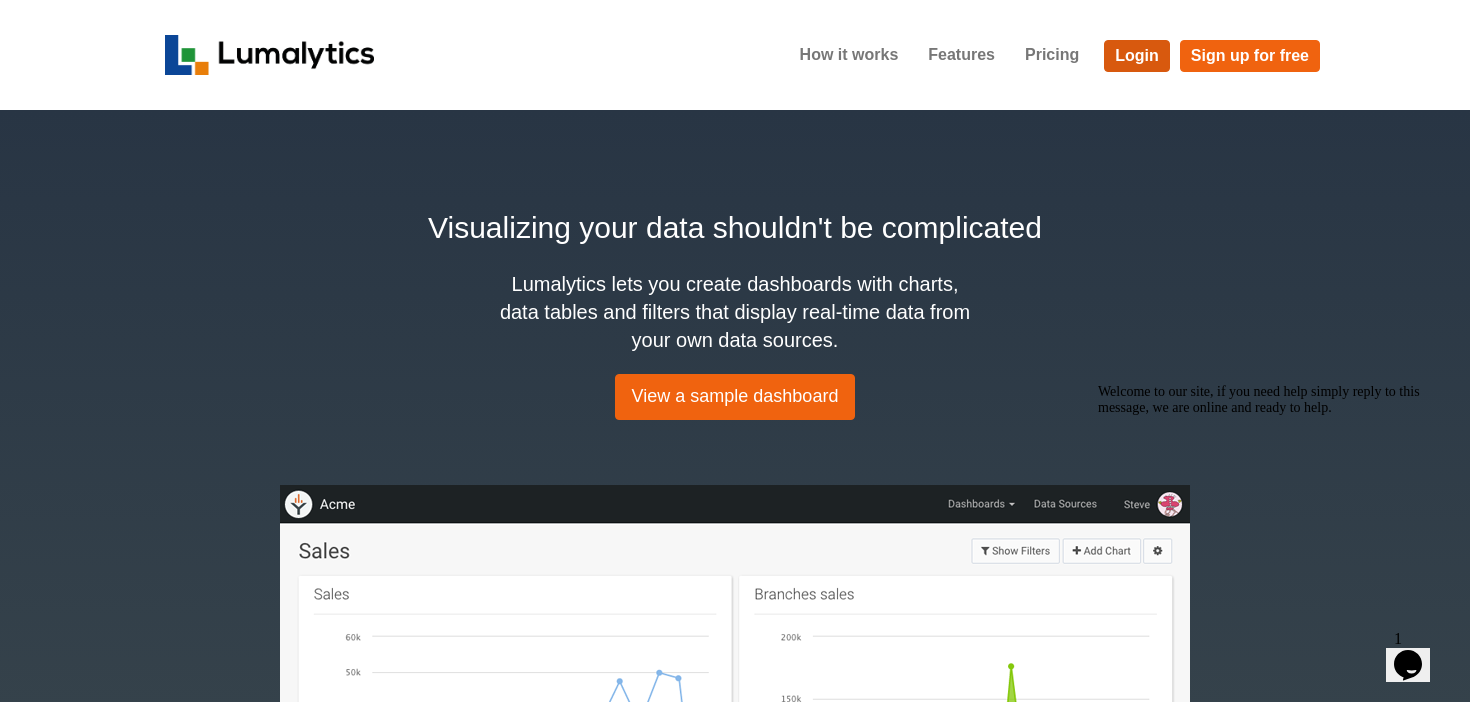 click on "Login" at bounding box center [1137, 56] 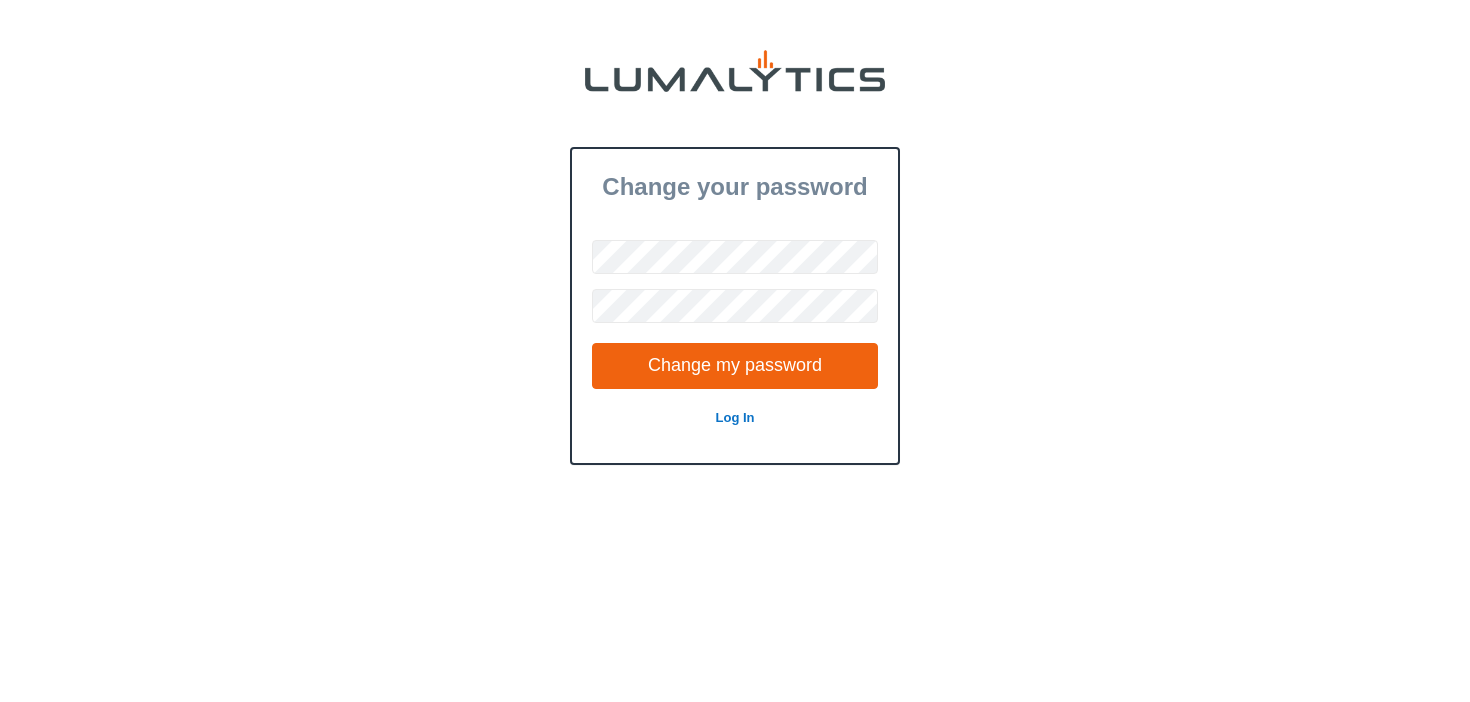 scroll, scrollTop: 0, scrollLeft: 0, axis: both 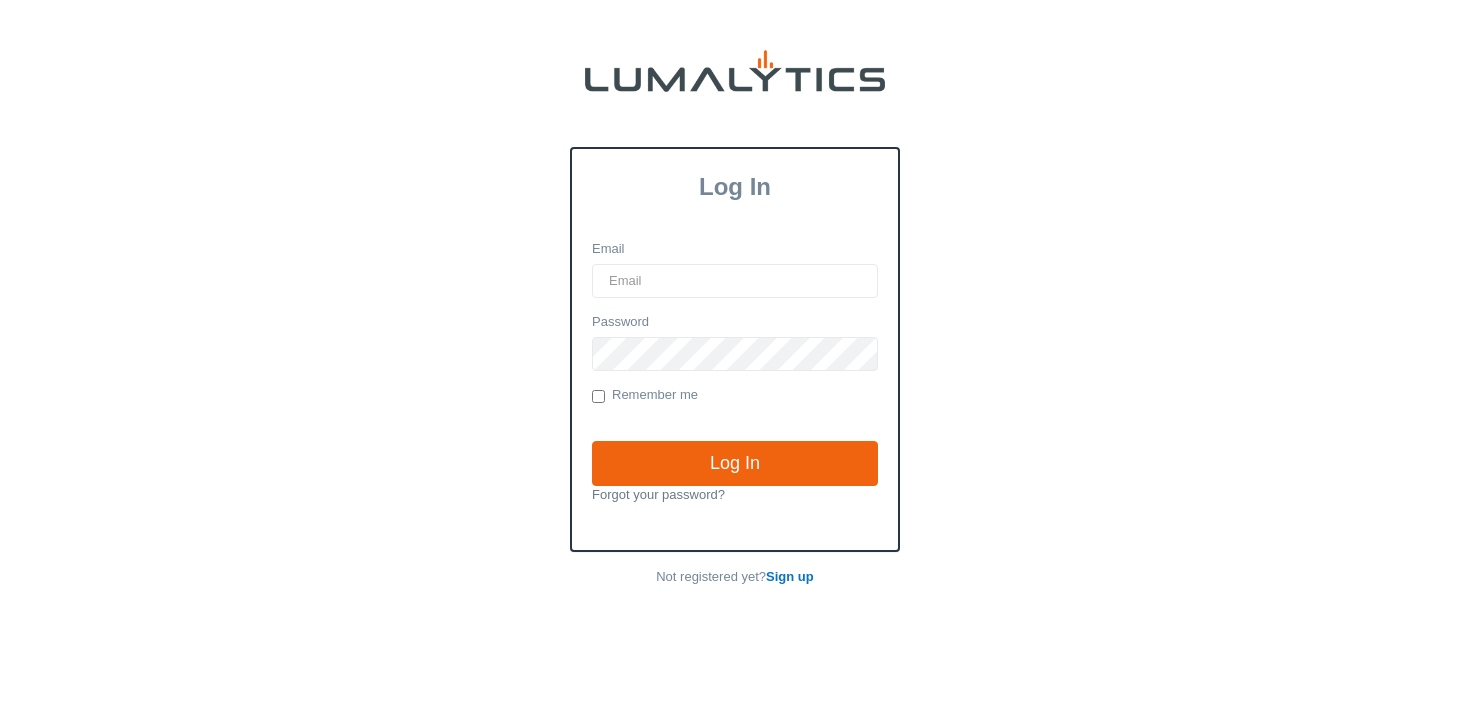 click on "Forgot your password?" at bounding box center [658, 494] 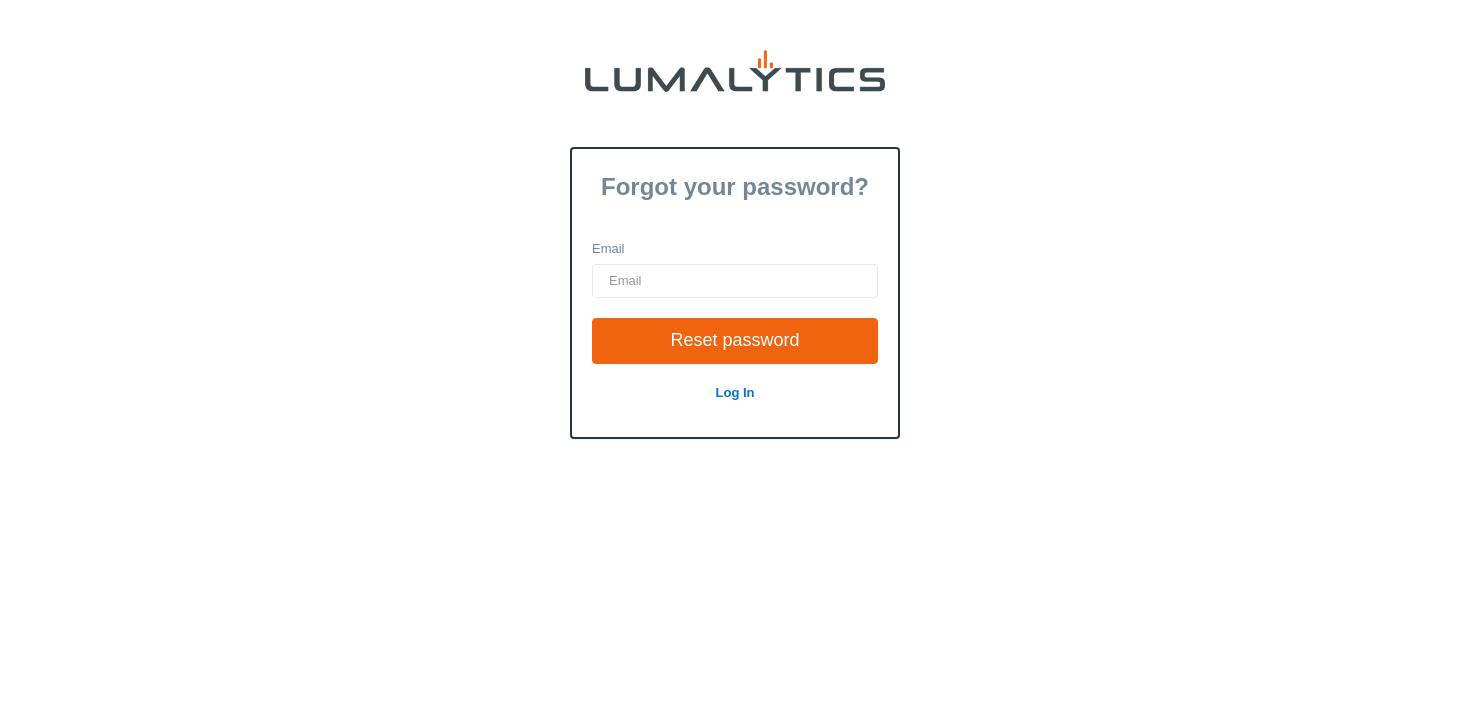 scroll, scrollTop: 0, scrollLeft: 0, axis: both 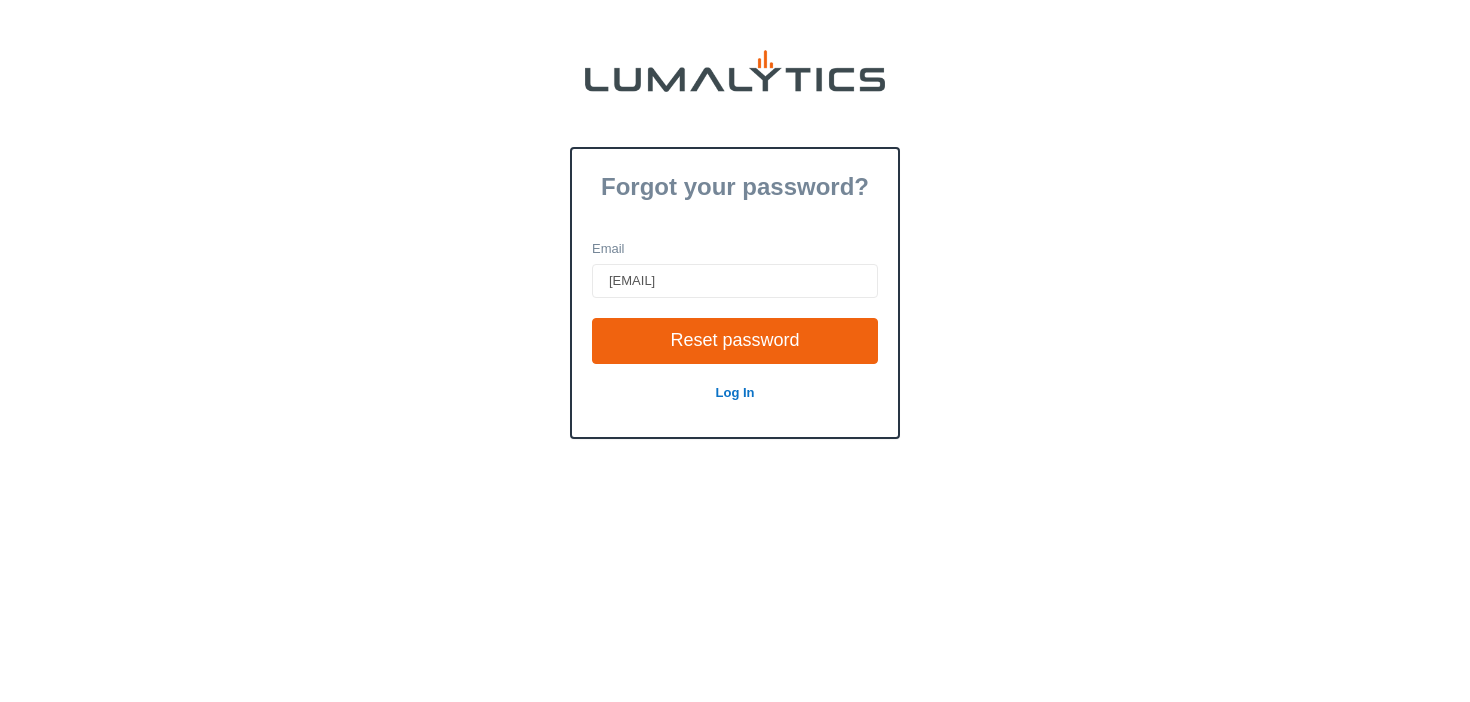 drag, startPoint x: 608, startPoint y: 273, endPoint x: 584, endPoint y: 273, distance: 24 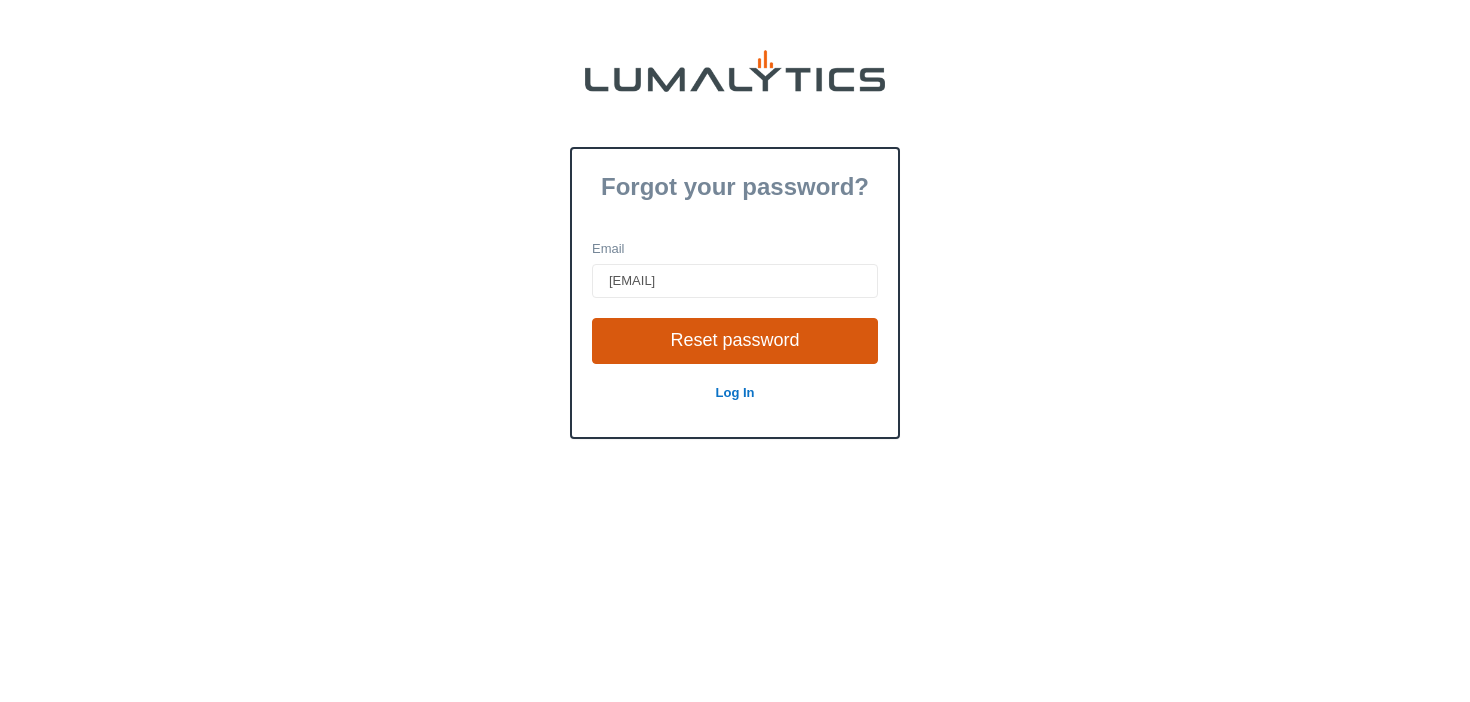 type on "greentime-lumalytics@cryowerx.com" 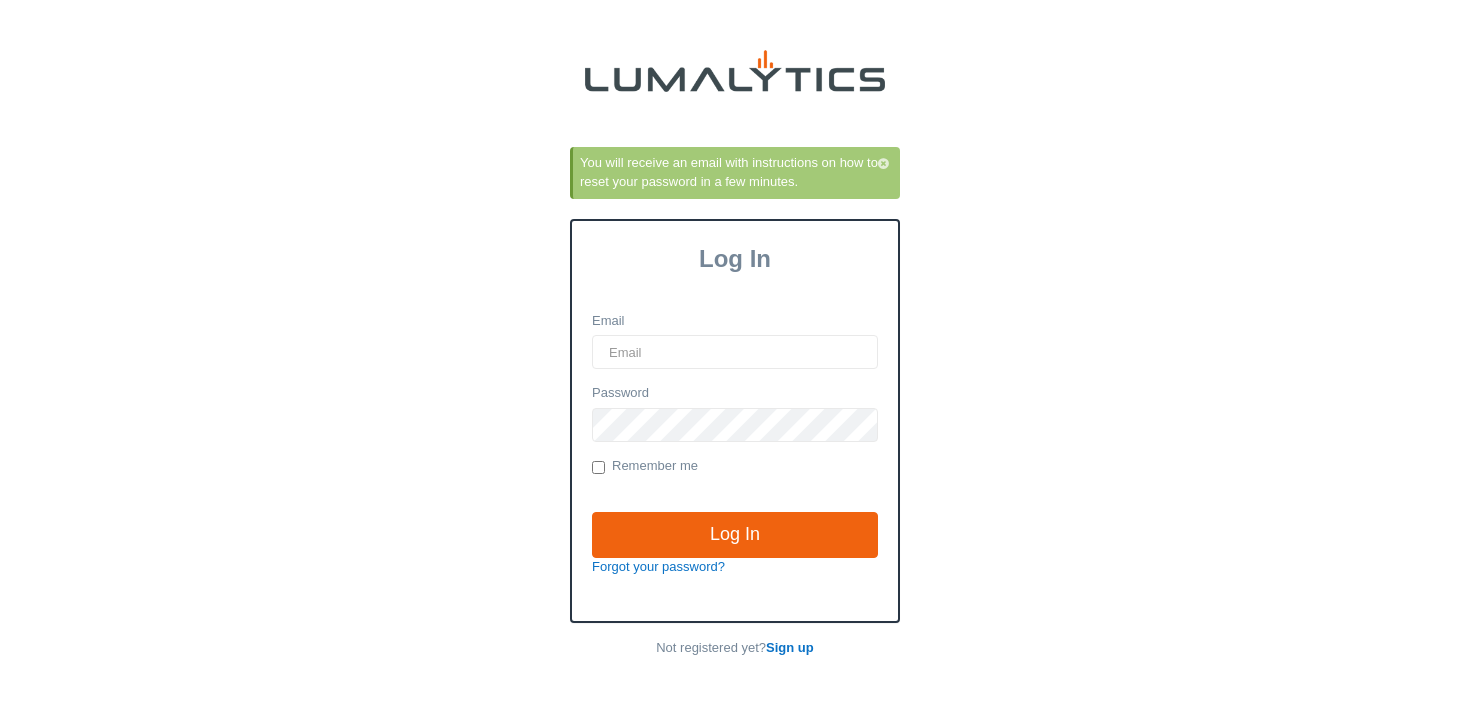 scroll, scrollTop: 0, scrollLeft: 0, axis: both 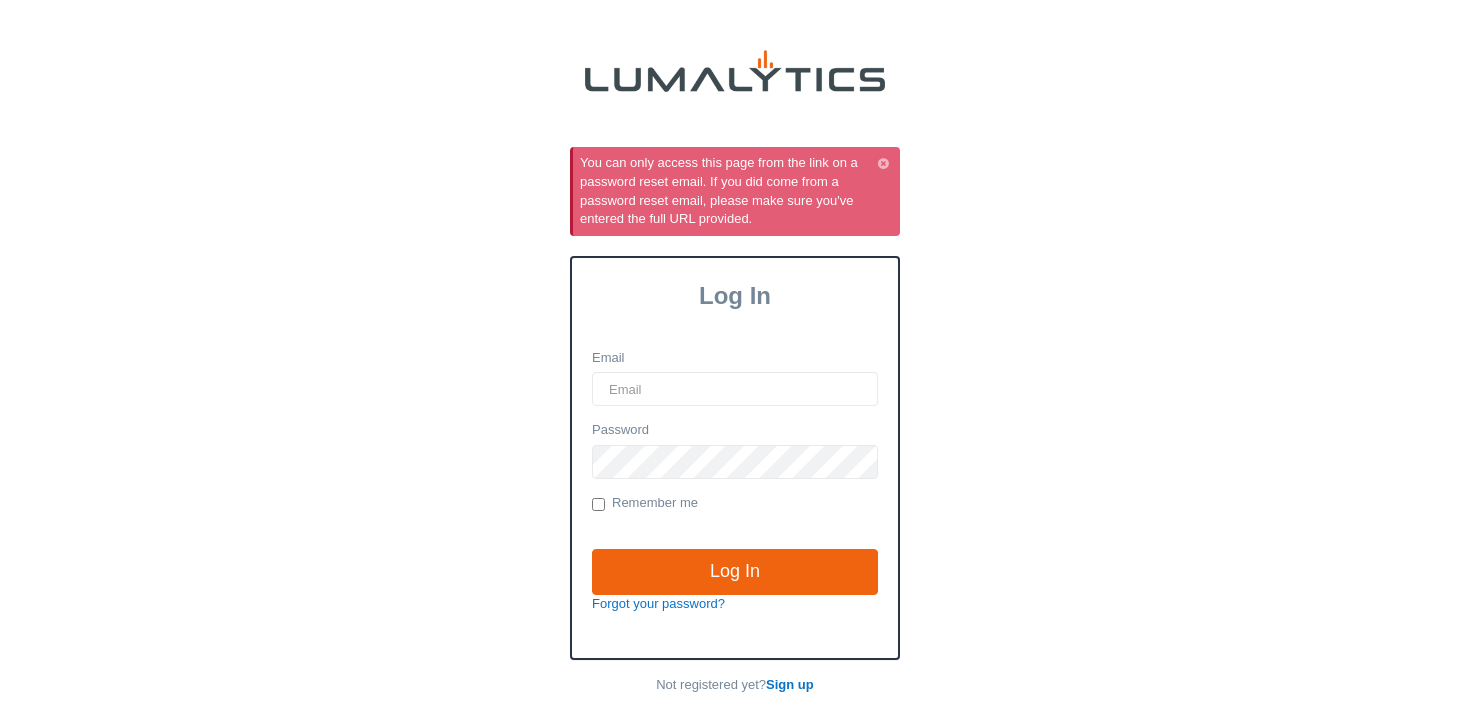 click at bounding box center [883, 164] 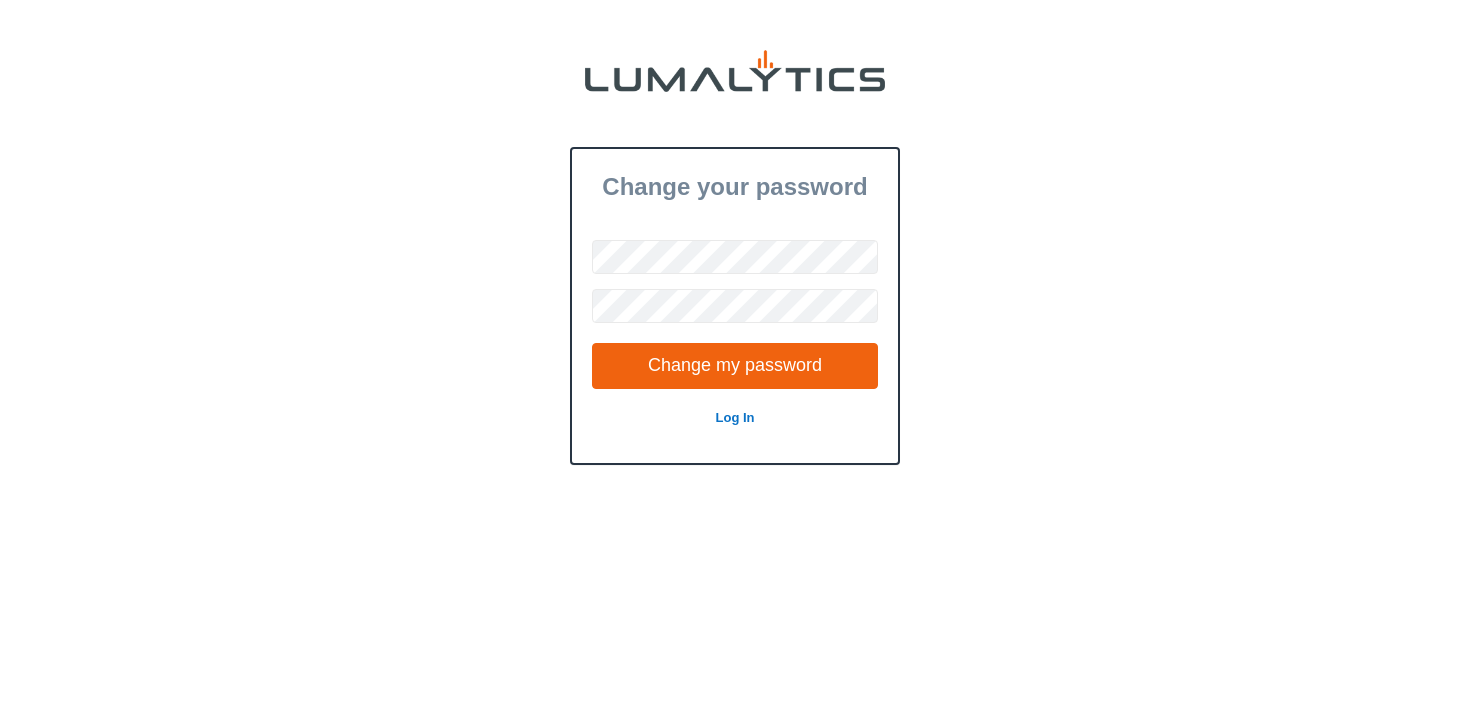 scroll, scrollTop: 0, scrollLeft: 0, axis: both 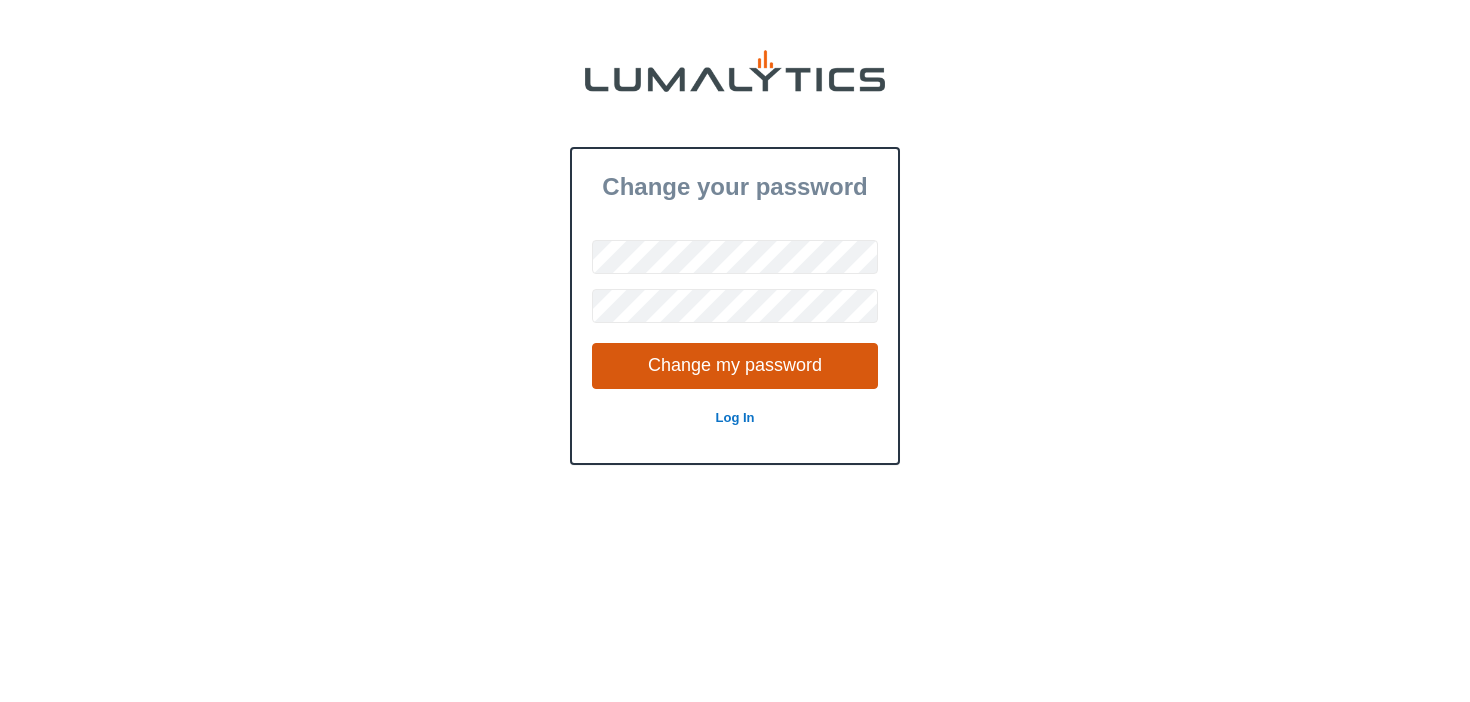 click on "Change my password" at bounding box center (735, 366) 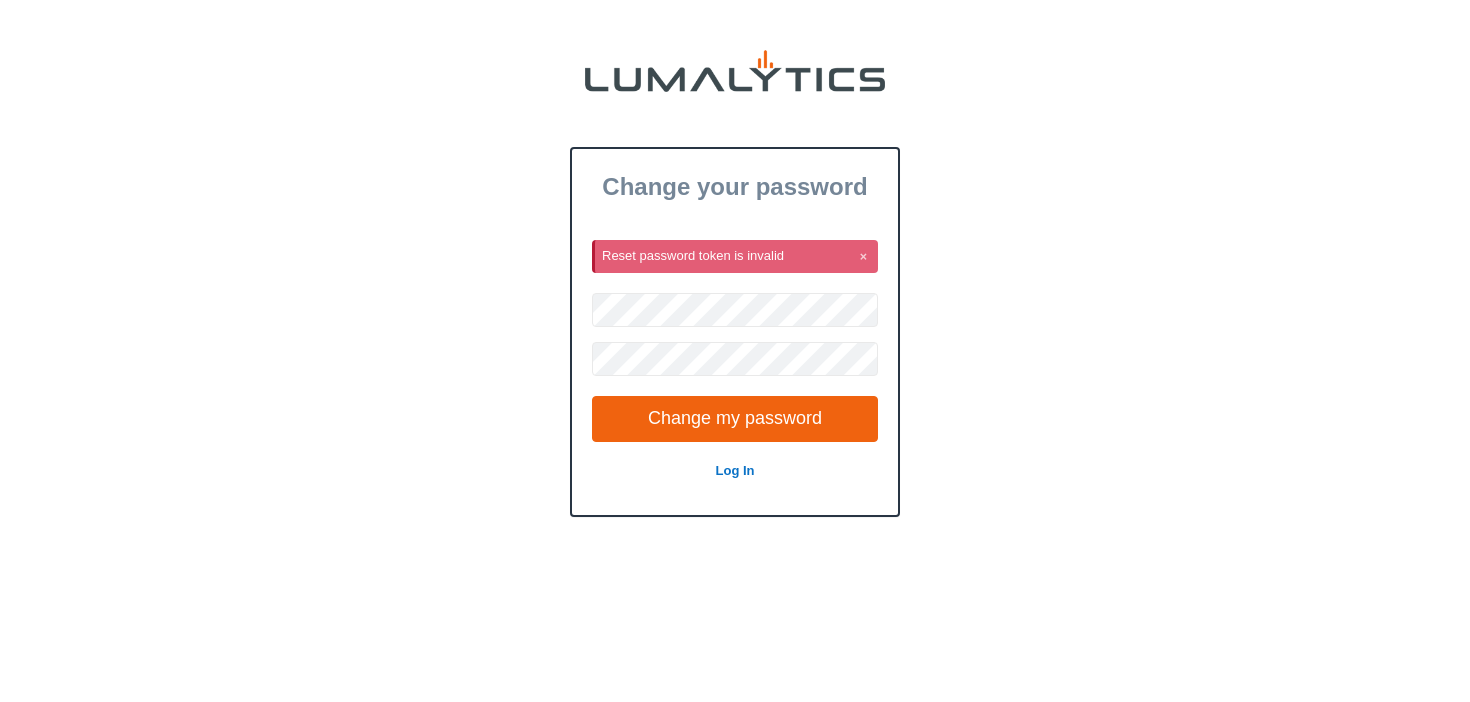 scroll, scrollTop: 0, scrollLeft: 0, axis: both 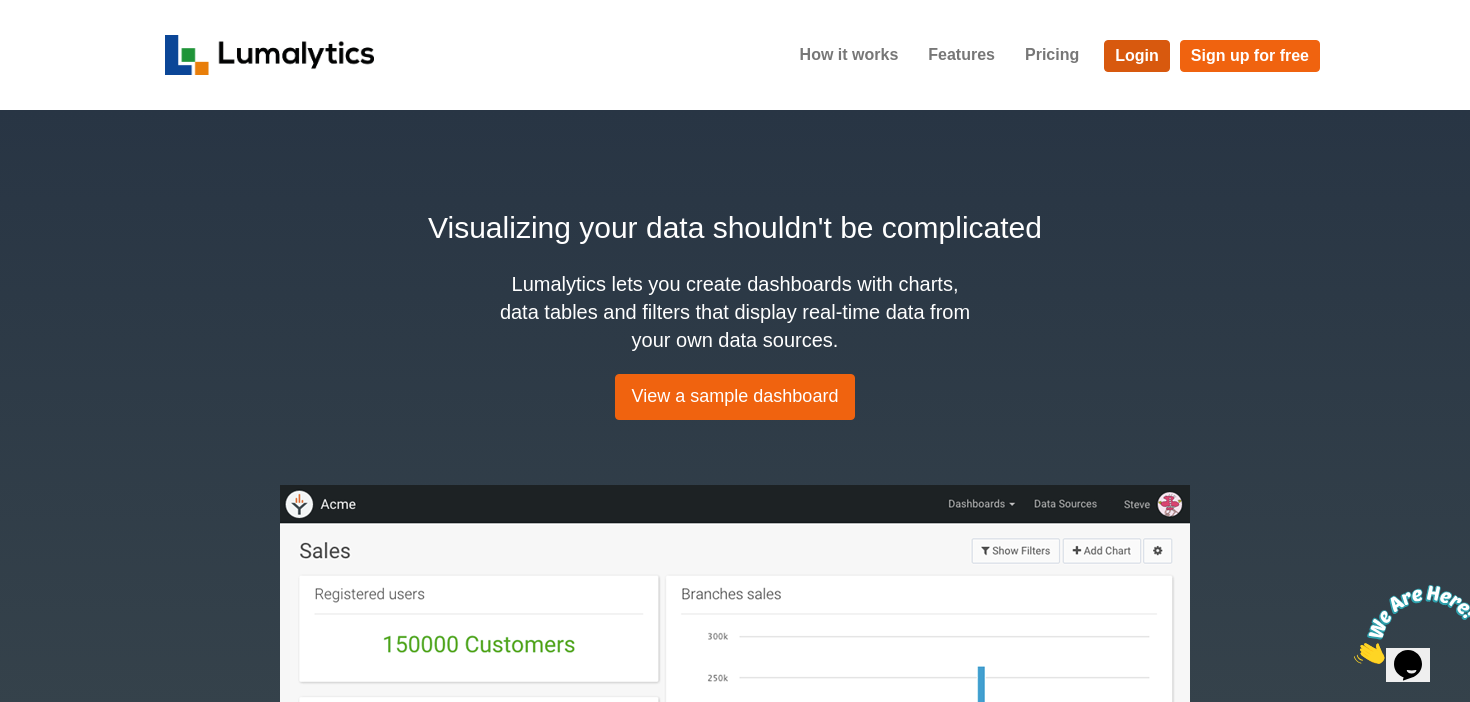 click on "Login" at bounding box center [1137, 56] 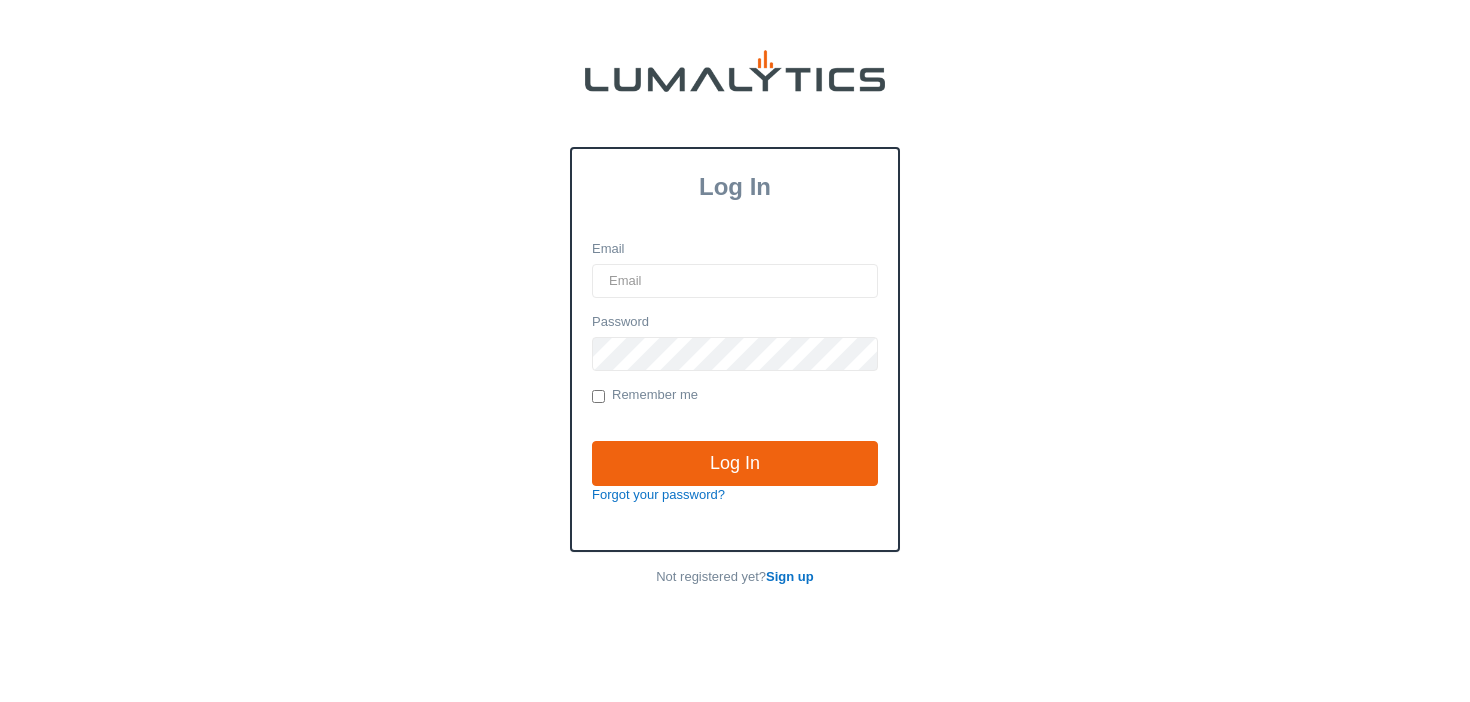 scroll, scrollTop: 0, scrollLeft: 0, axis: both 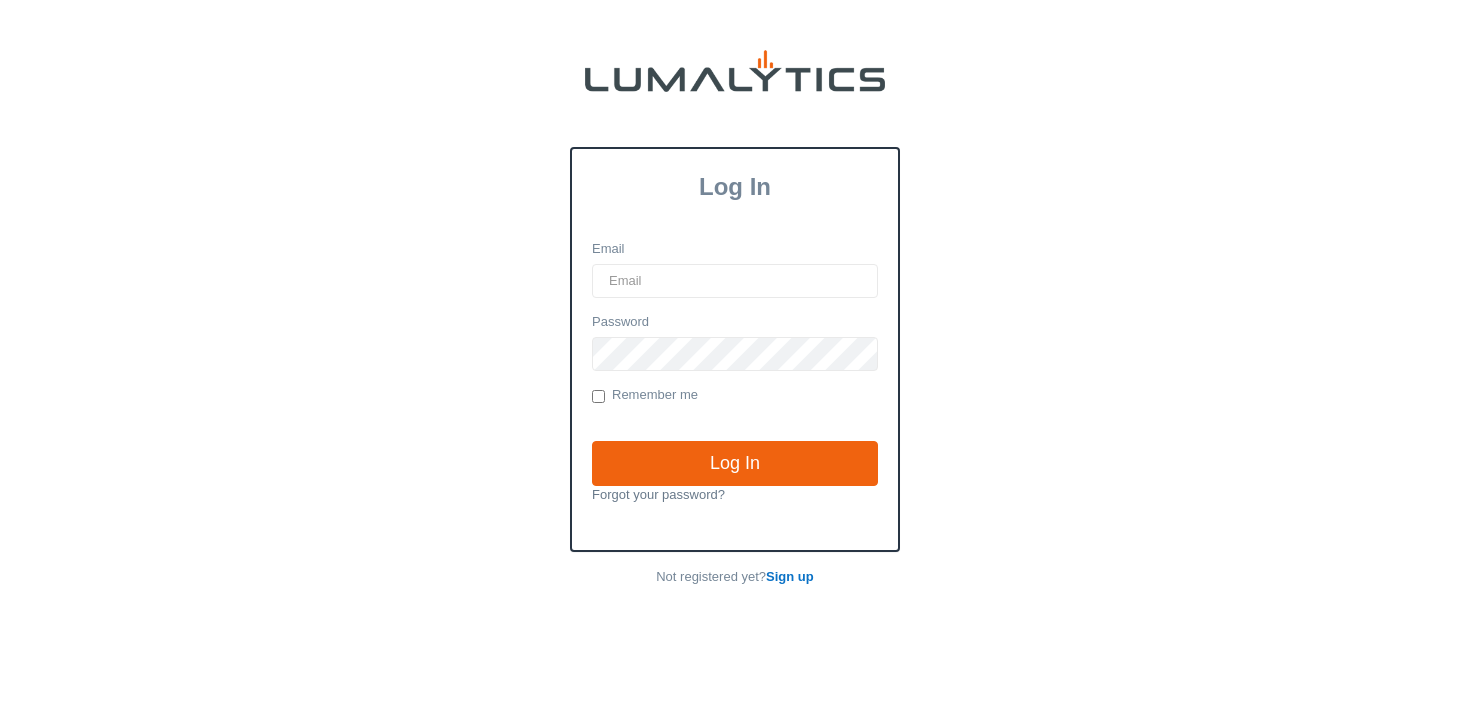 click on "Forgot your password?" at bounding box center (658, 494) 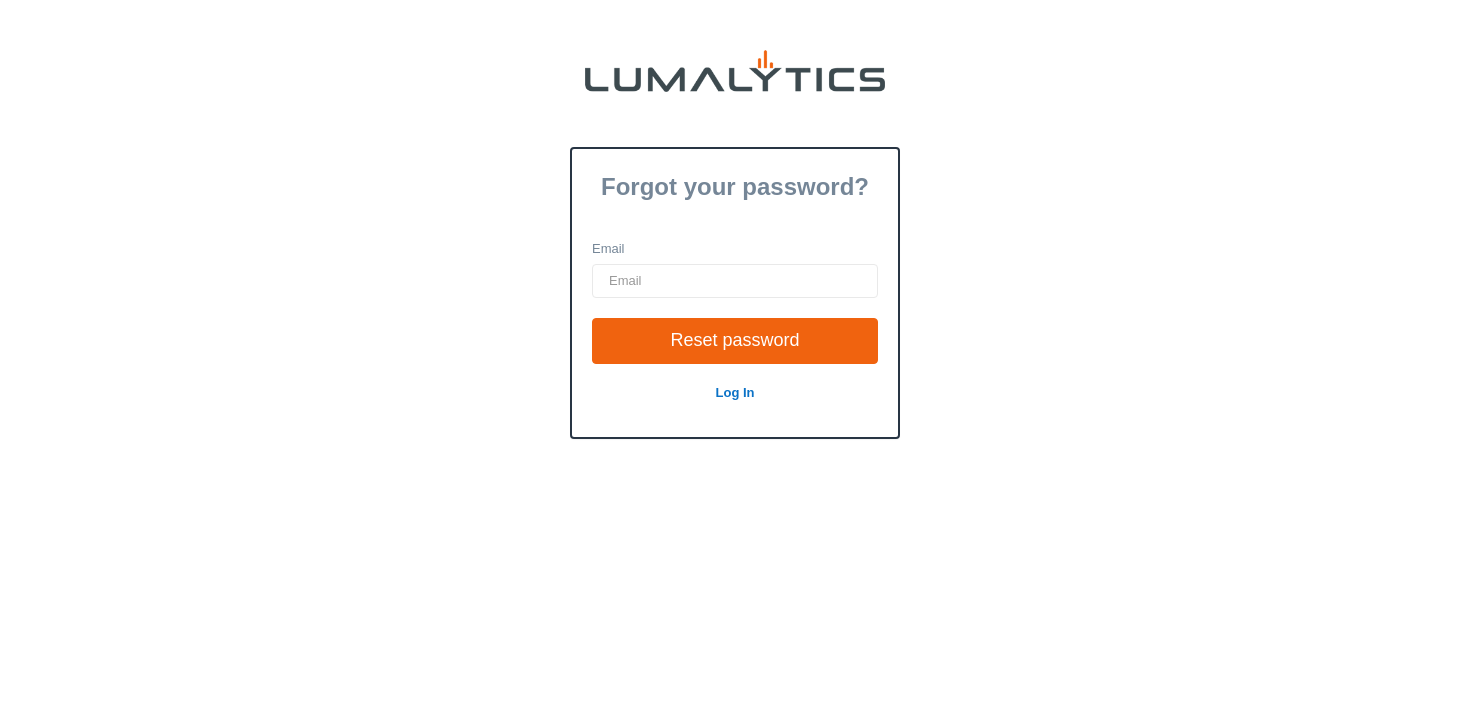 scroll, scrollTop: 0, scrollLeft: 0, axis: both 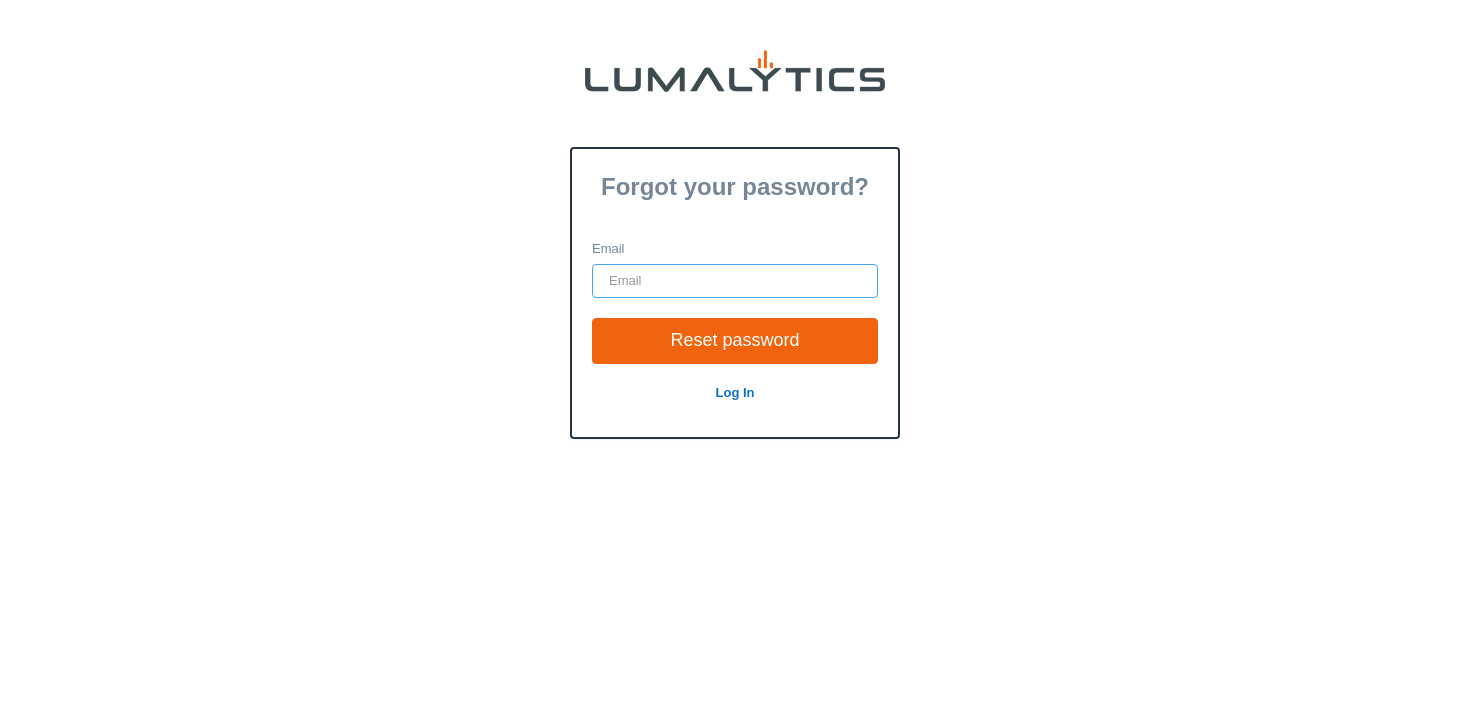 paste on "[USERNAME]@[DOMAIN].com" 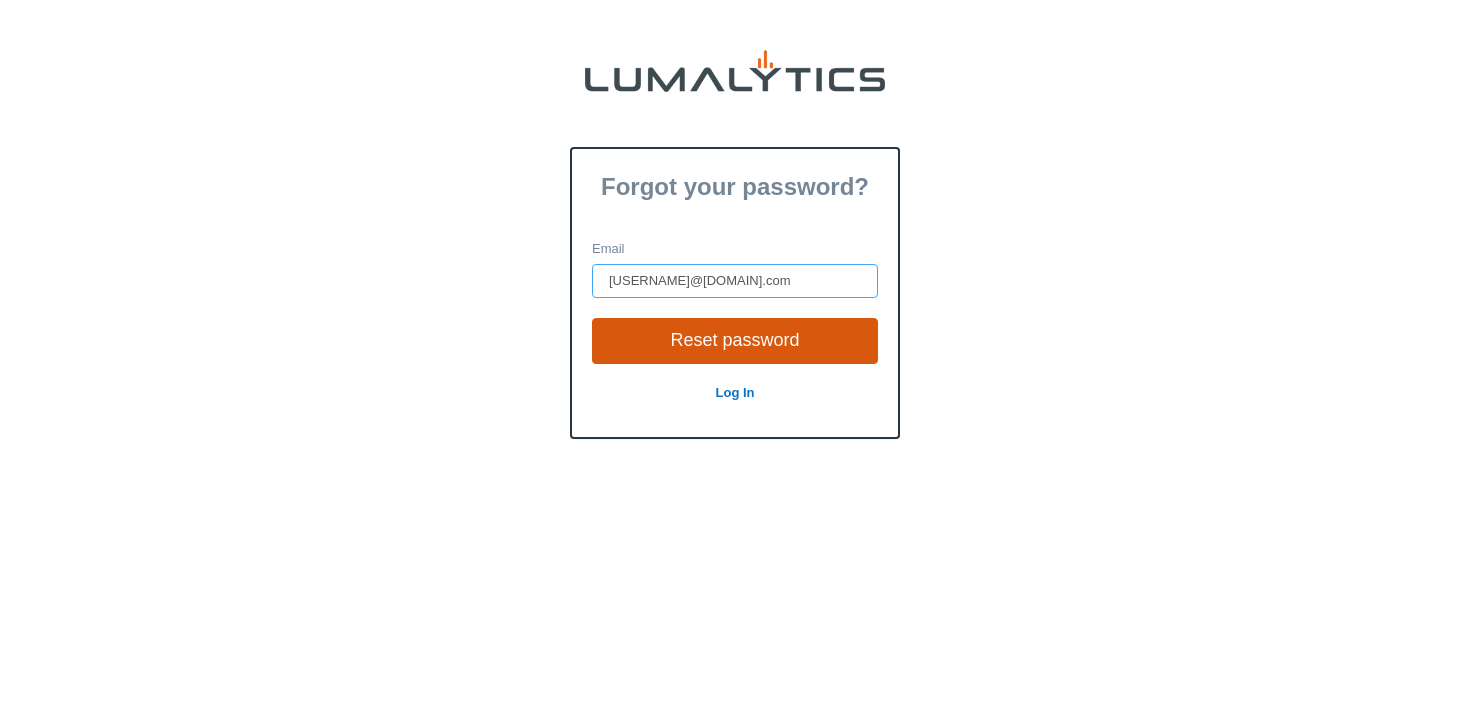 type on "[USERNAME]@[DOMAIN].com" 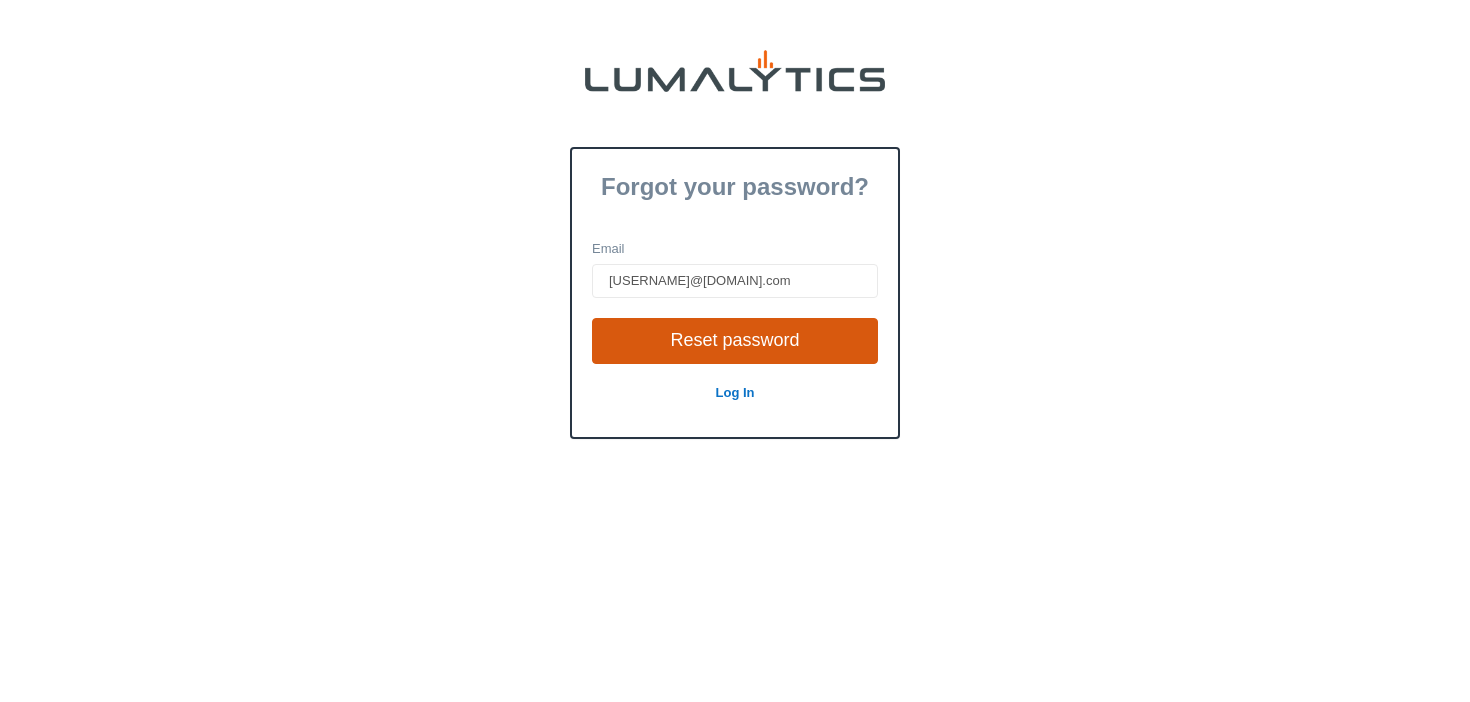 click on "Reset password" at bounding box center (735, 341) 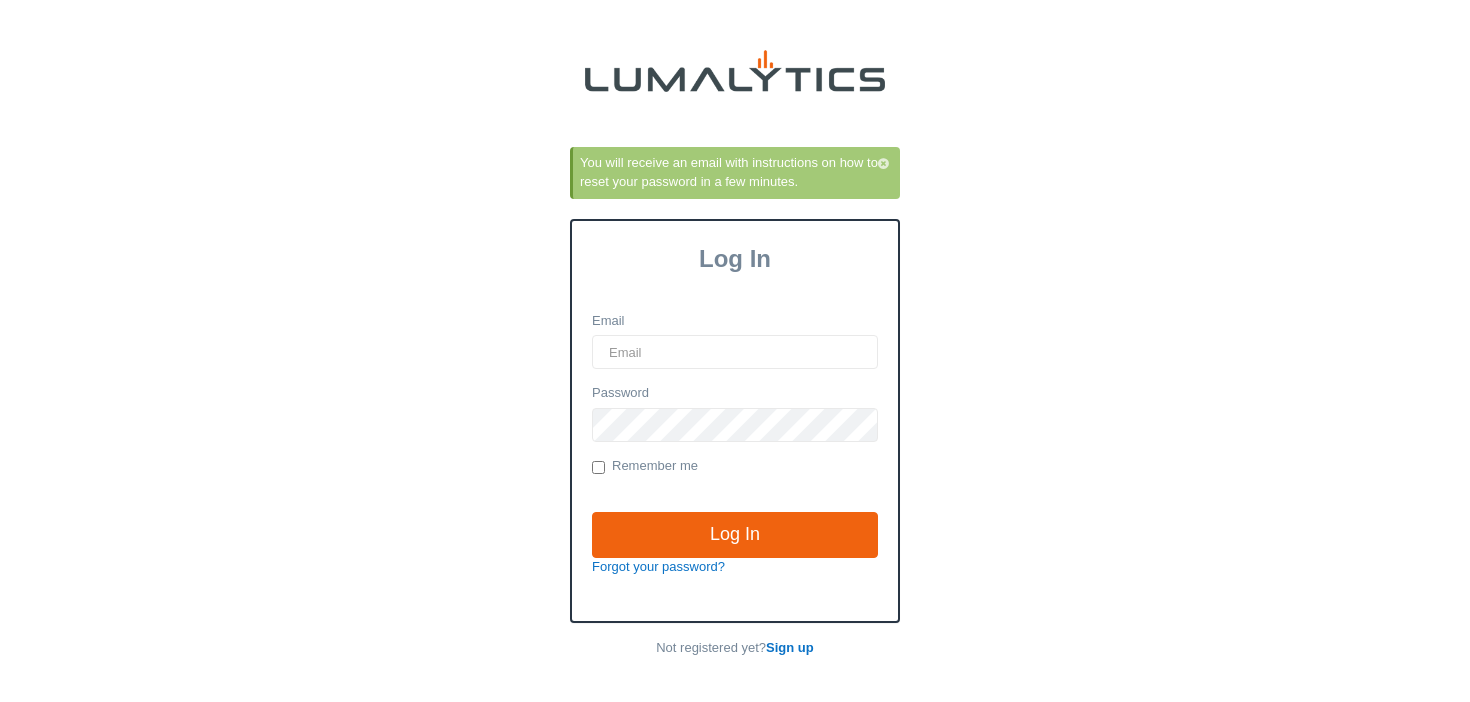 scroll, scrollTop: 0, scrollLeft: 0, axis: both 